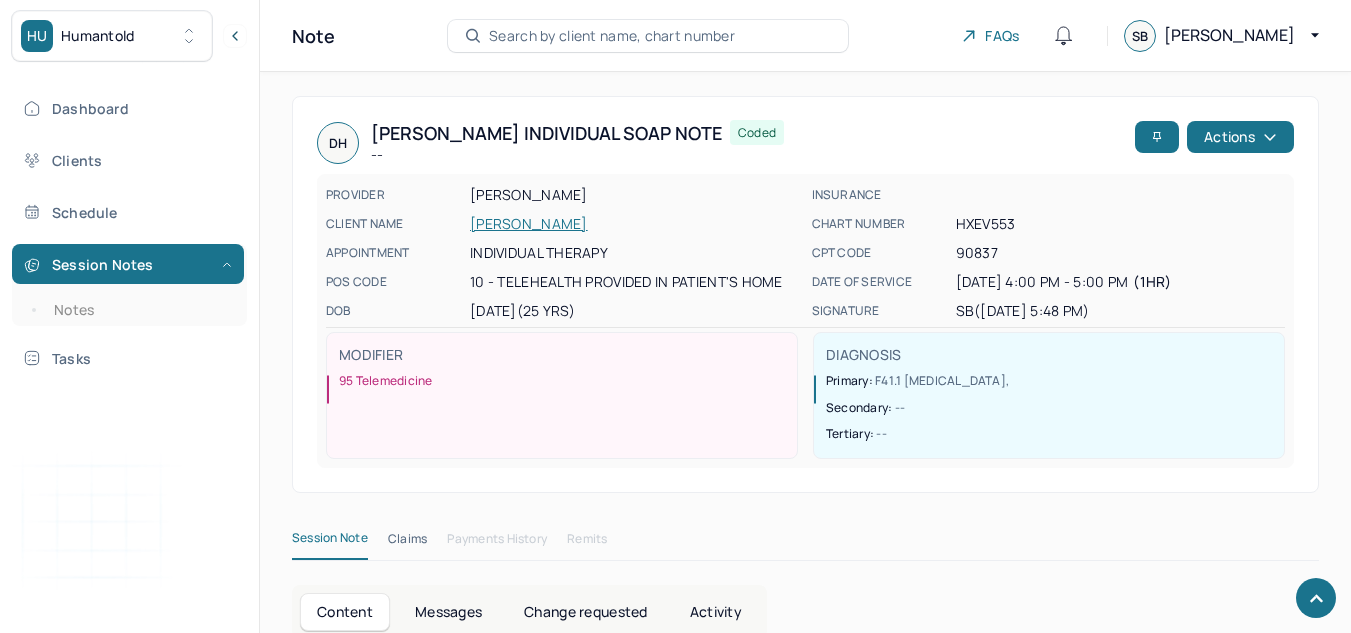 scroll, scrollTop: 1928, scrollLeft: 0, axis: vertical 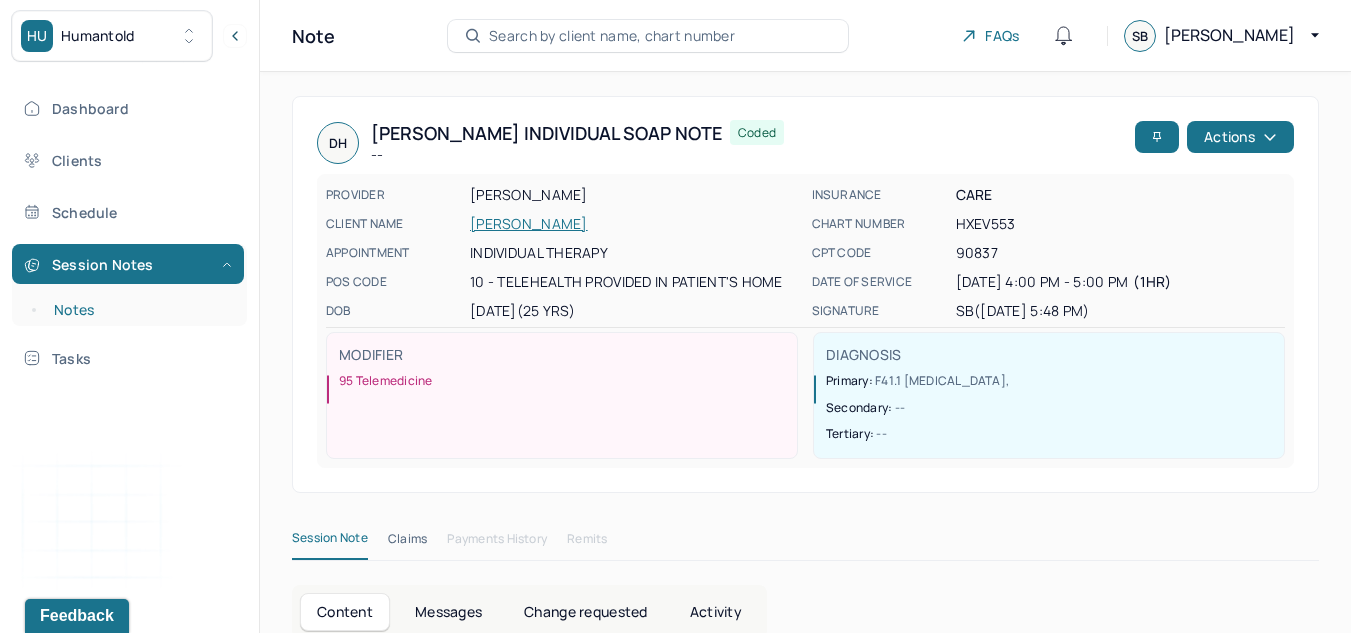 click on "Notes" at bounding box center [139, 310] 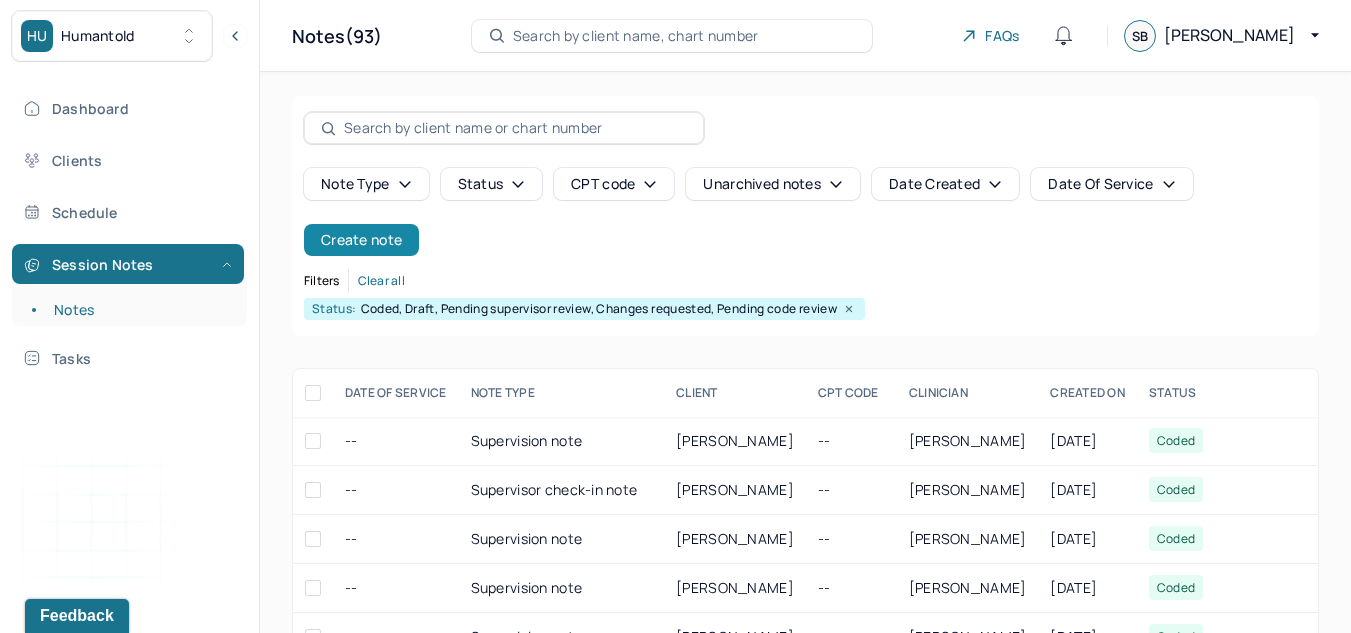 click on "Create note" at bounding box center (361, 240) 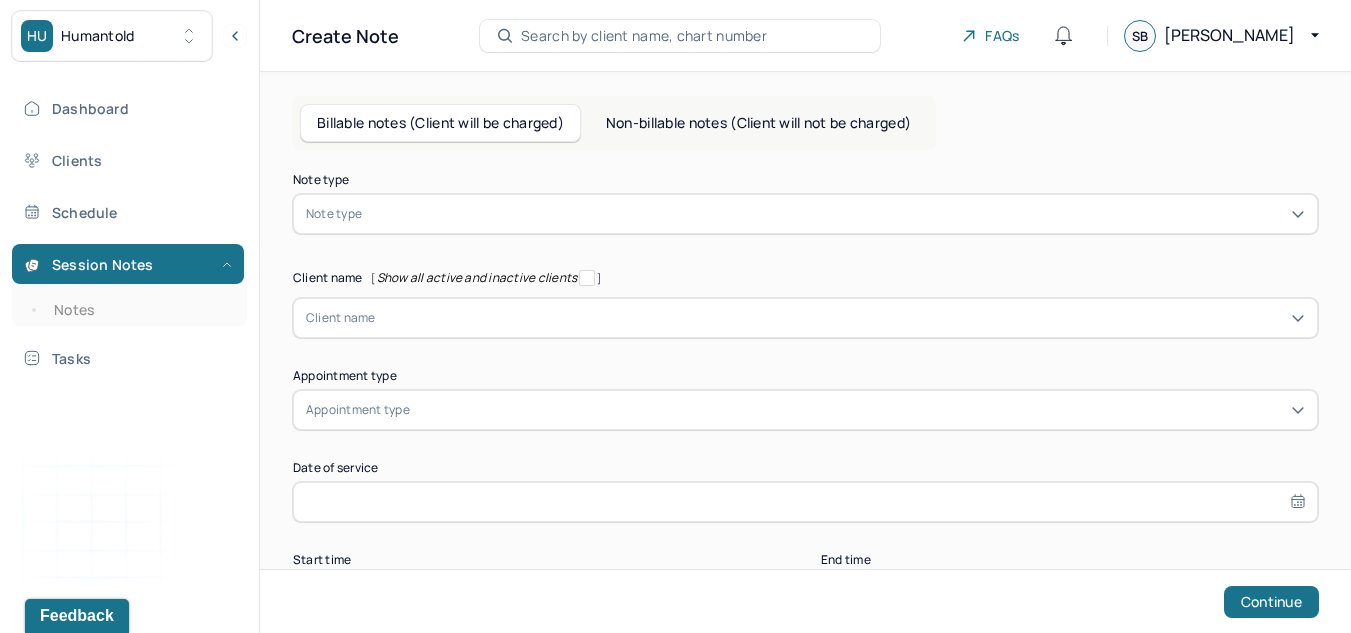 click at bounding box center [835, 214] 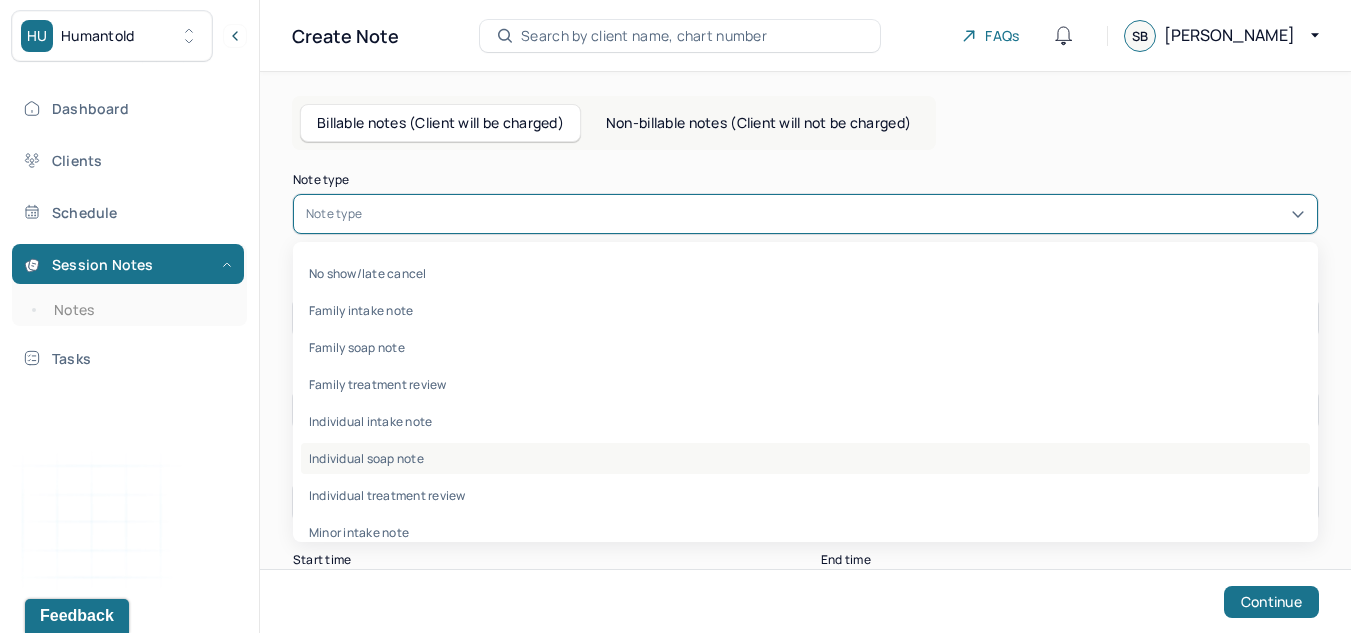 click on "Individual soap note" at bounding box center [805, 458] 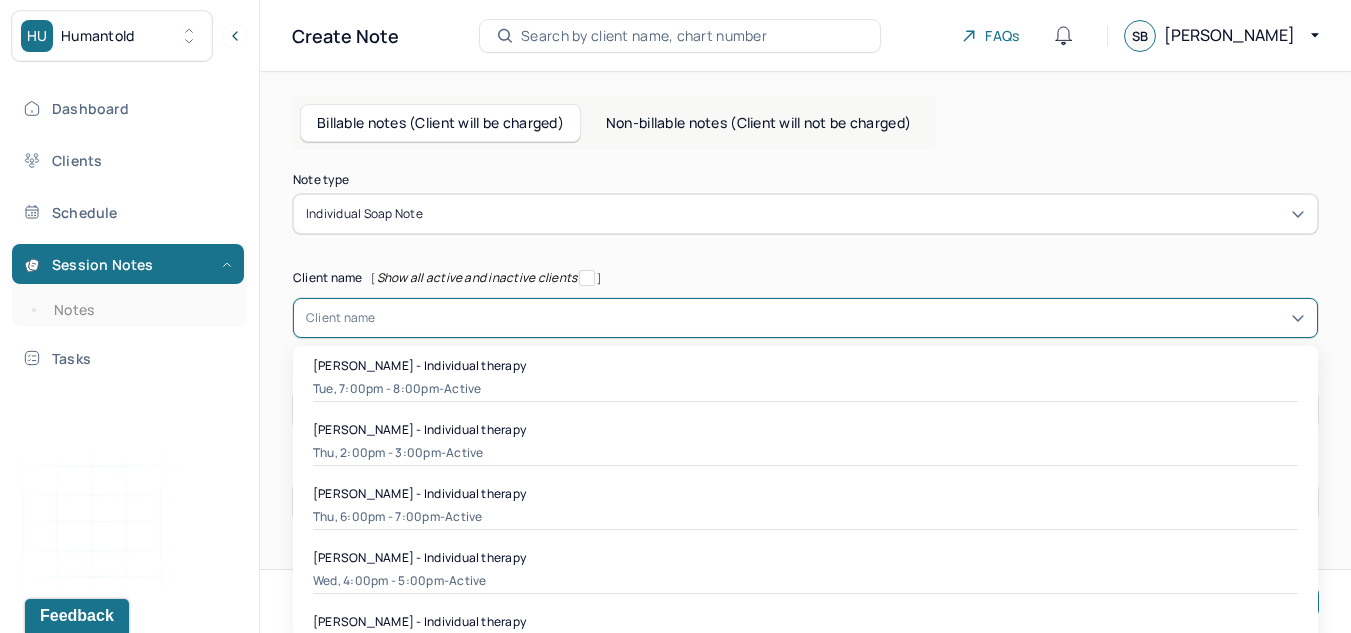 scroll, scrollTop: 21, scrollLeft: 0, axis: vertical 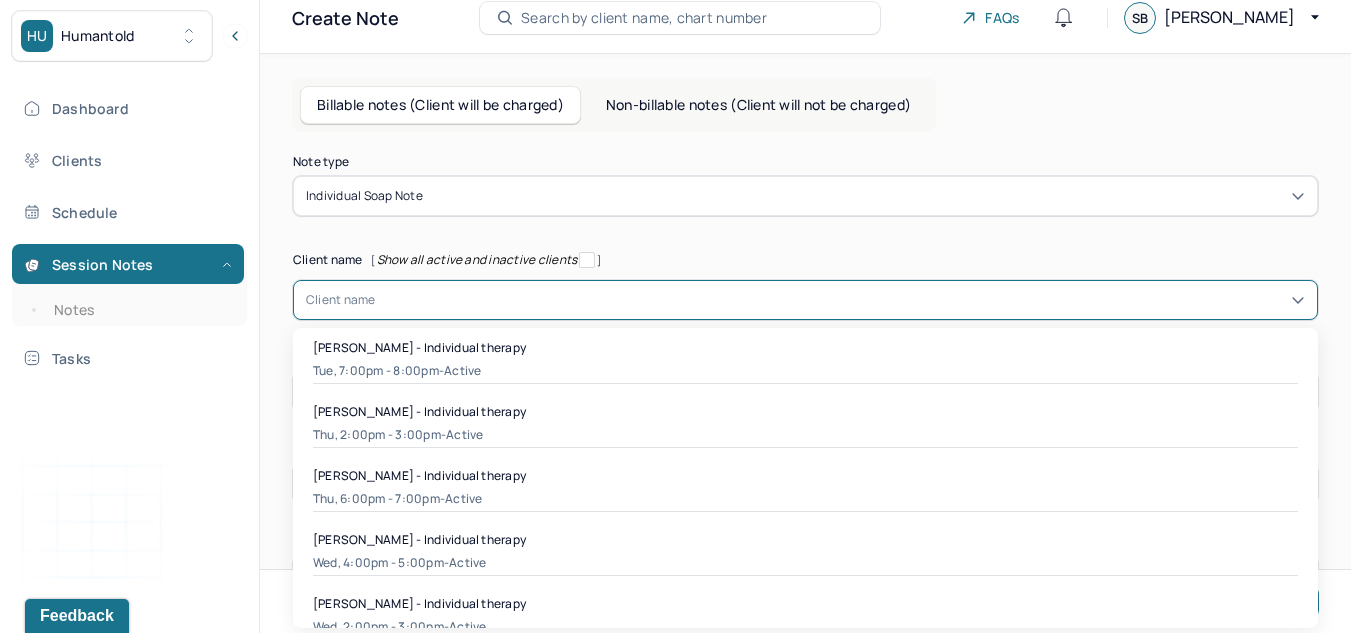 click on "8 results available. Use Up and Down to choose options, press Enter to select the currently focused option, press Escape to exit the menu, press Tab to select the option and exit the menu. Client name [PERSON_NAME] - Individual therapy Tue, 7:00pm - 8:00pm  -  active [PERSON_NAME] - Individual therapy Thu, 2:00pm - 3:00pm  -  active [PERSON_NAME] - Individual therapy Thu, 6:00pm - 7:00pm  -  active [PERSON_NAME] - Individual therapy Wed, 4:00pm - 5:00pm  -  active [PERSON_NAME] - Individual therapy Wed, 2:00pm - 3:00pm  -  active [PERSON_NAME] - Individual therapy Thu, 7:30pm - 8:30pm  -  active [PERSON_NAME] - Individual therapy Tue, 6:00pm - 7:00pm  -  active [PERSON_NAME] - Individual therapy Mon, 1:00pm - 2:00pm  -  active" at bounding box center (805, 300) 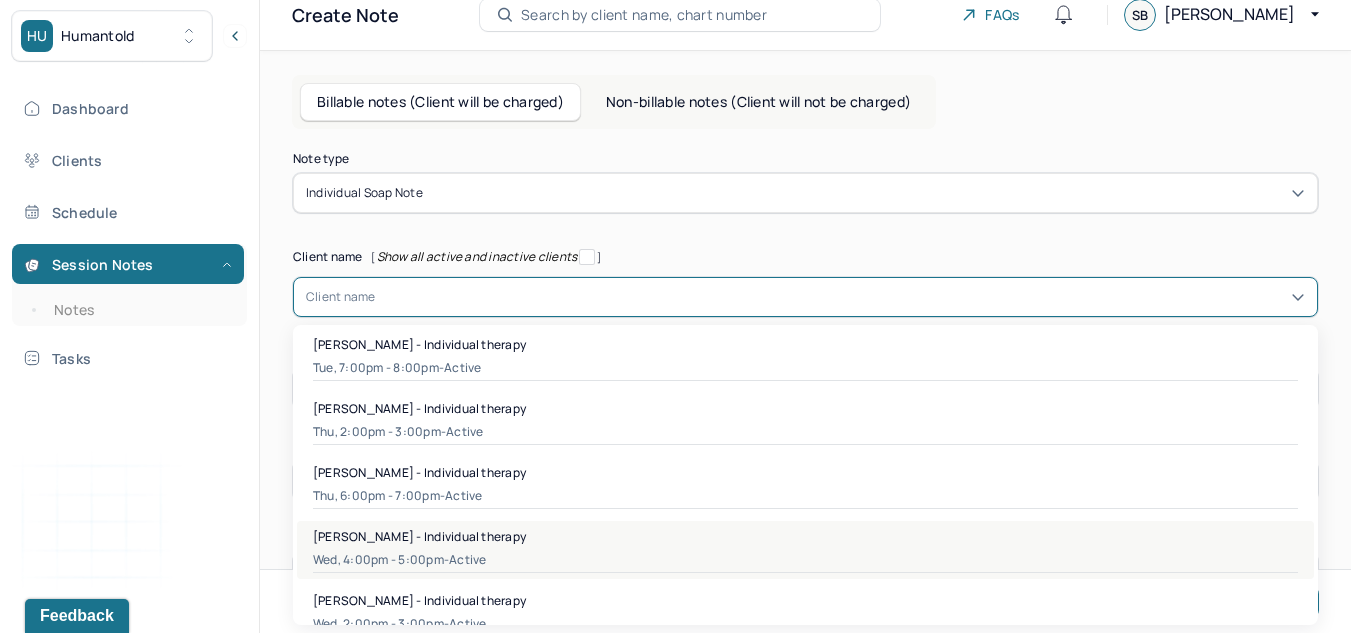 click on "[PERSON_NAME] - Individual therapy" at bounding box center [419, 536] 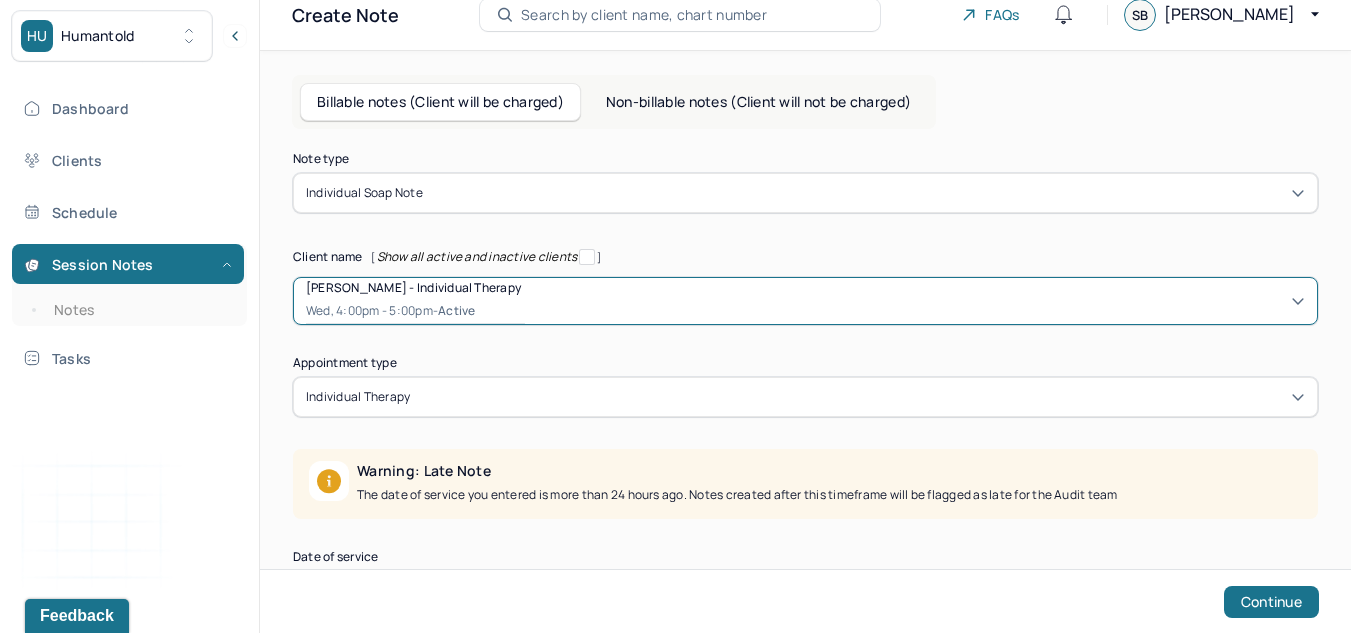 scroll, scrollTop: 229, scrollLeft: 0, axis: vertical 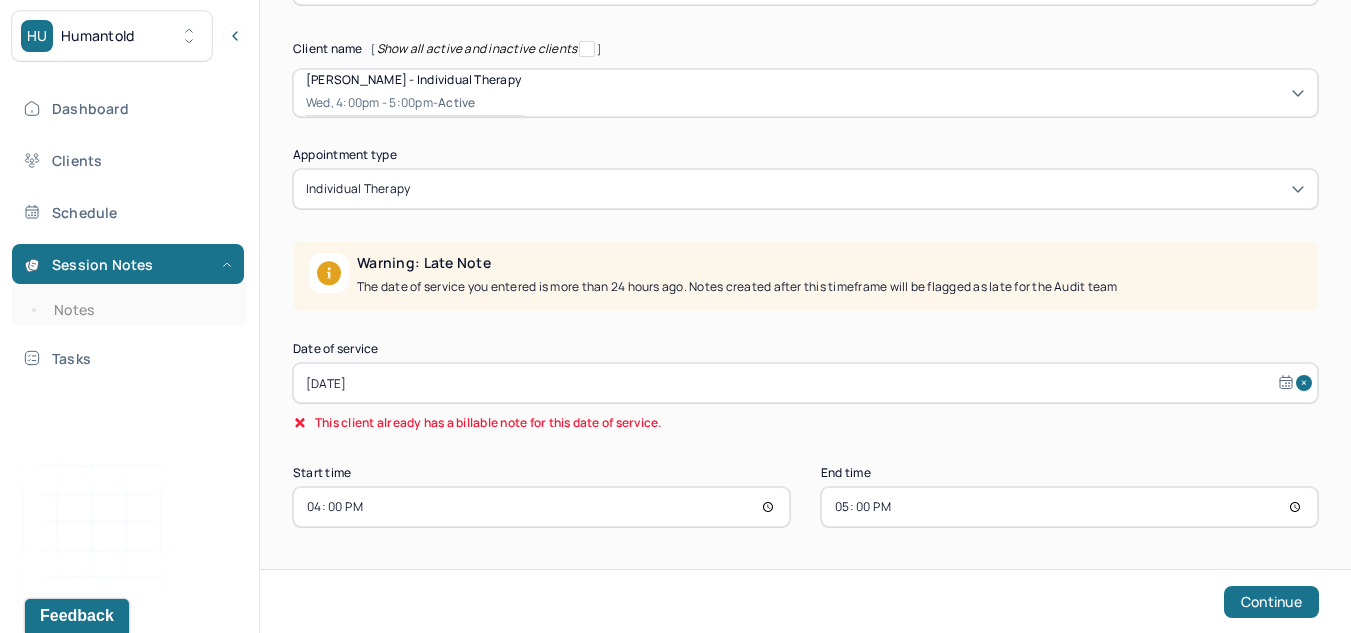 click 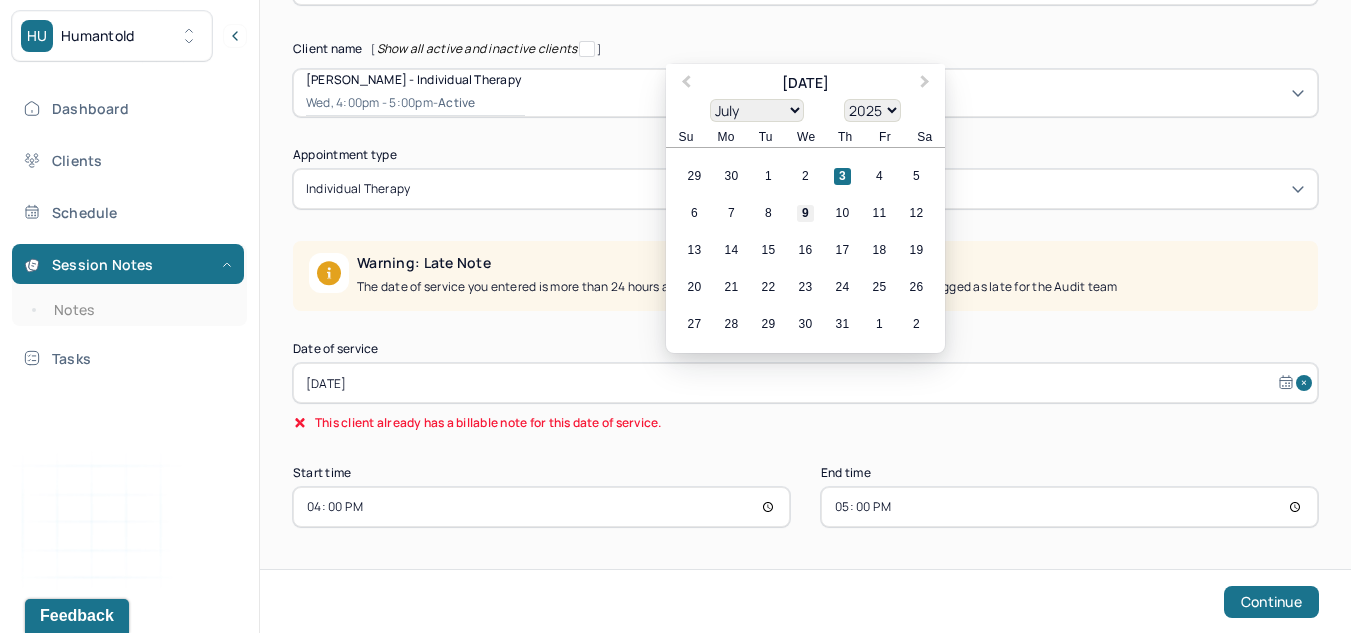 click on "9" at bounding box center (805, 213) 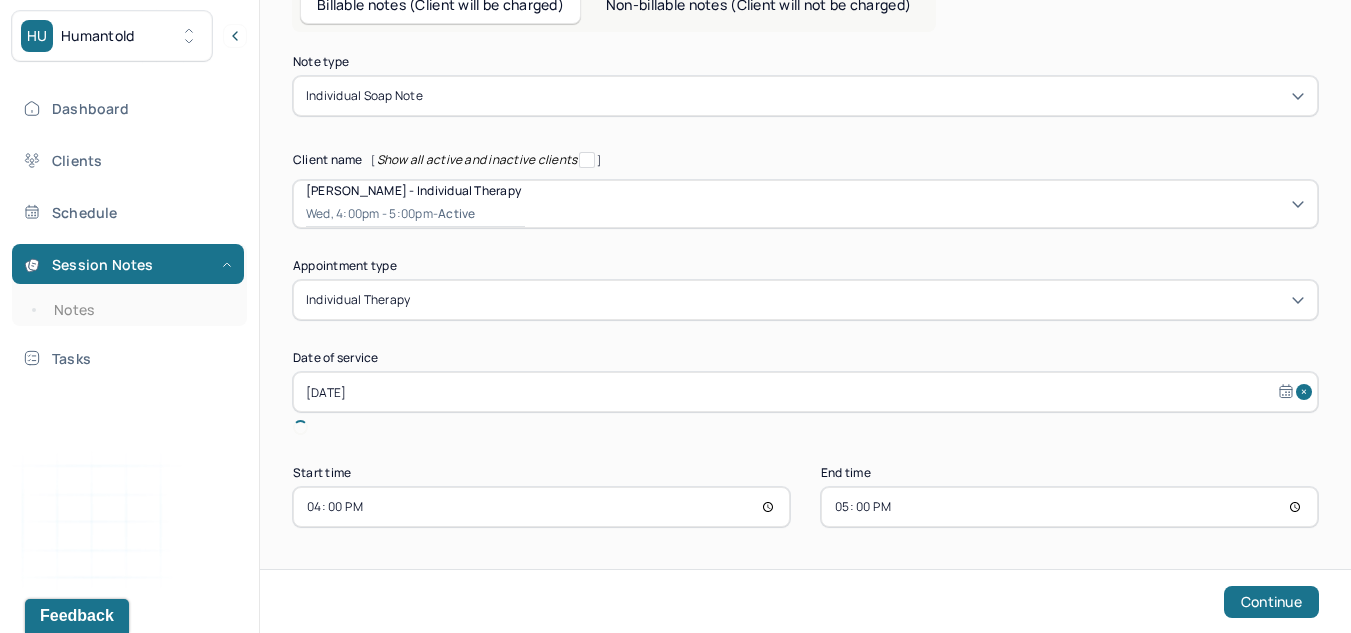 scroll, scrollTop: 95, scrollLeft: 0, axis: vertical 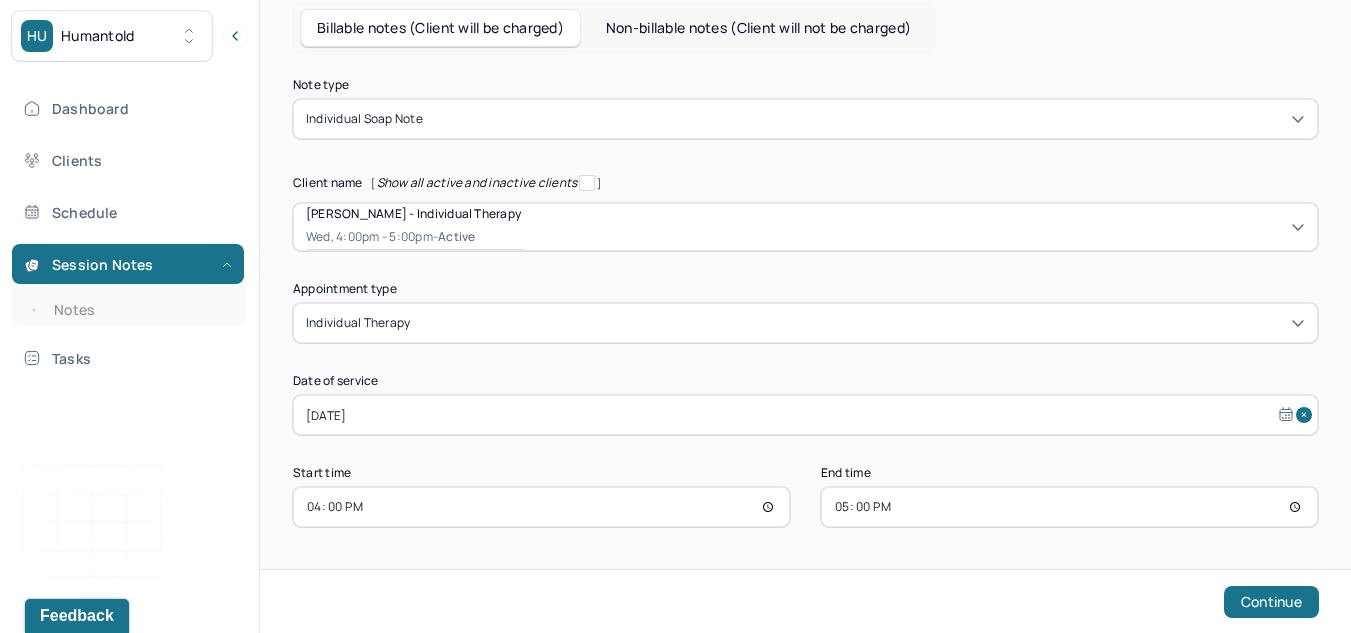 click on "16:00" at bounding box center [541, 507] 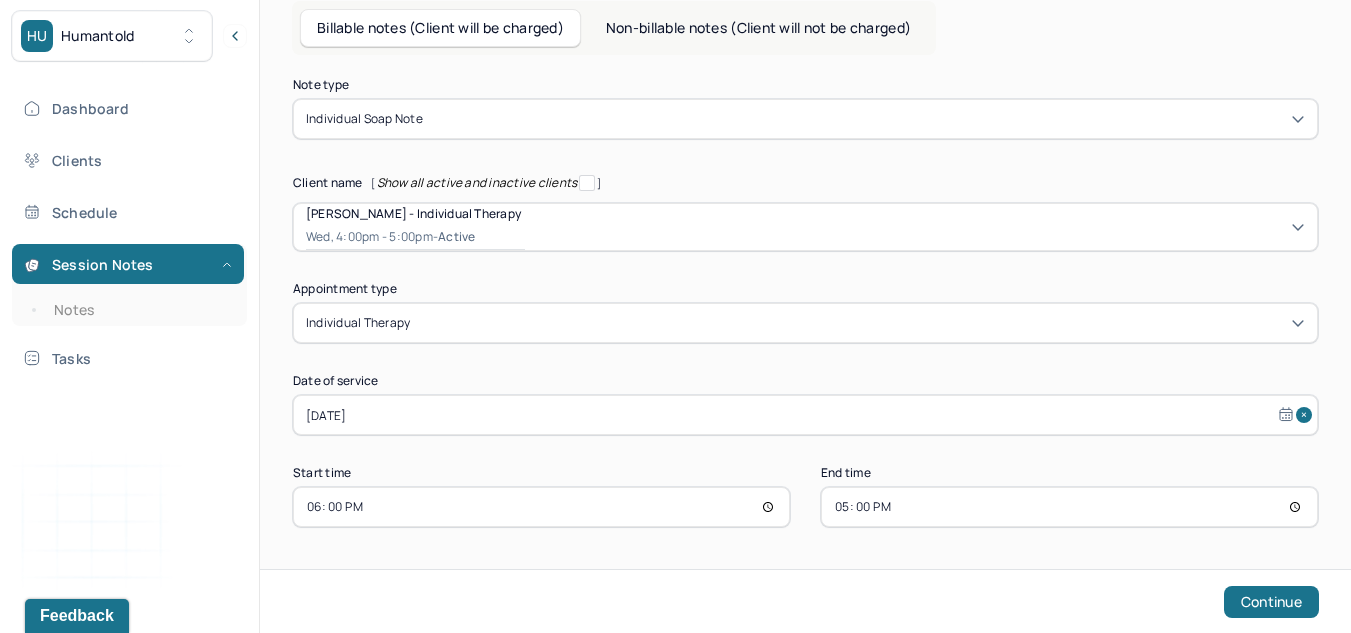 click on "17:00" at bounding box center (1069, 507) 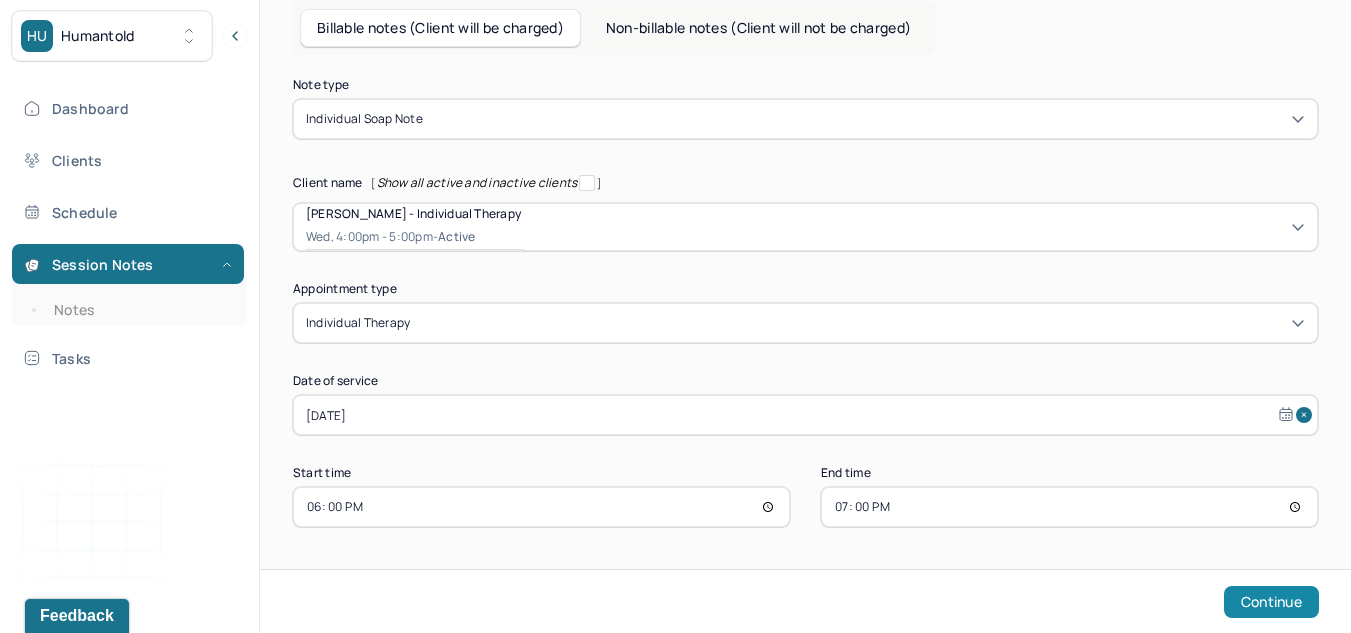 click on "Continue" at bounding box center (1271, 602) 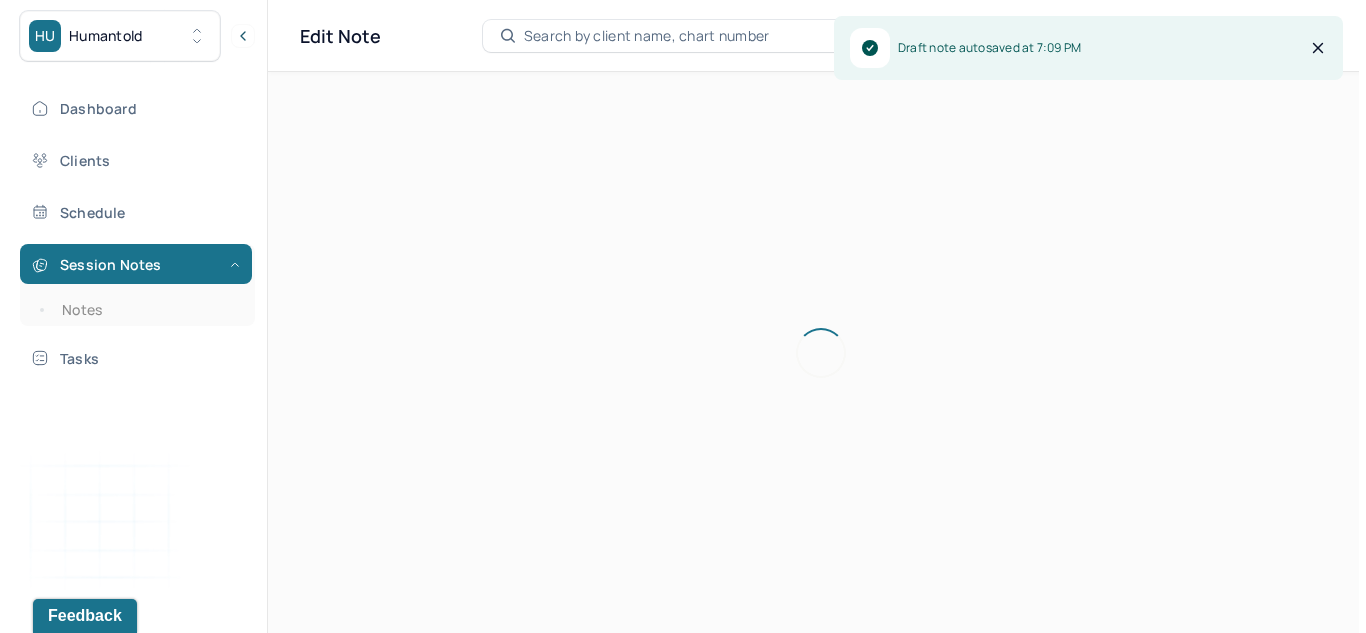 scroll, scrollTop: 0, scrollLeft: 0, axis: both 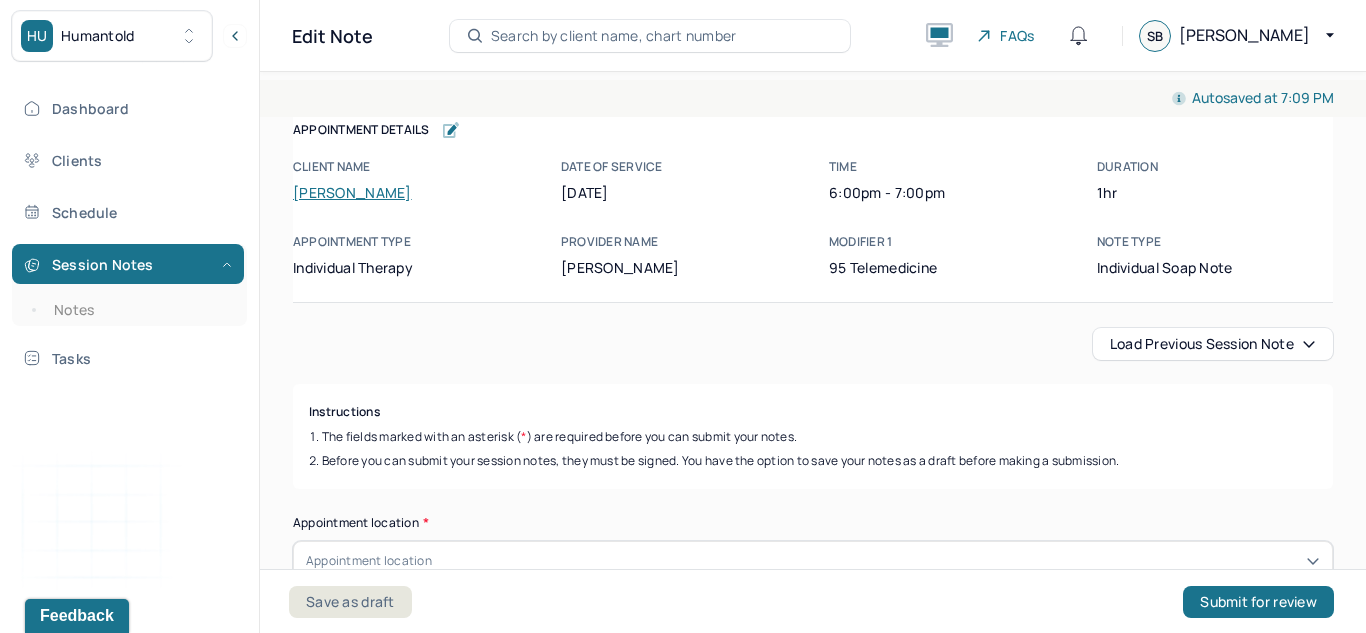 click on "Load previous session note" at bounding box center [1213, 344] 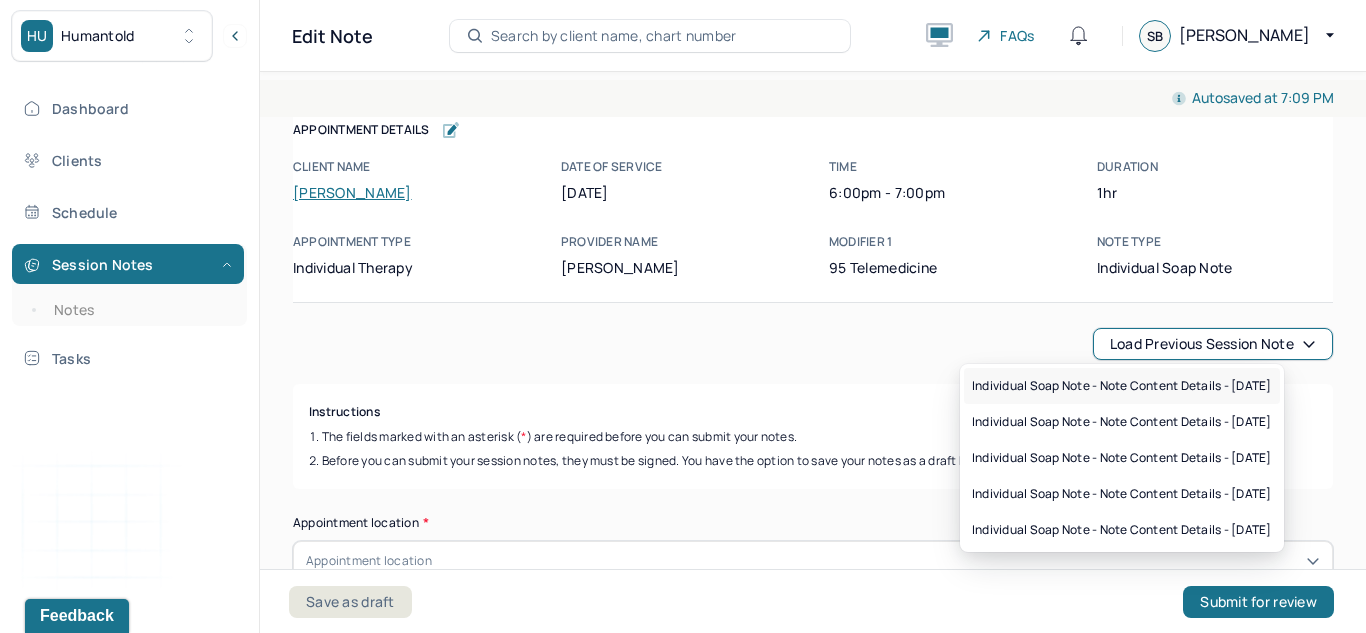 click on "Individual soap note   - Note content Details -   [DATE]" at bounding box center [1122, 386] 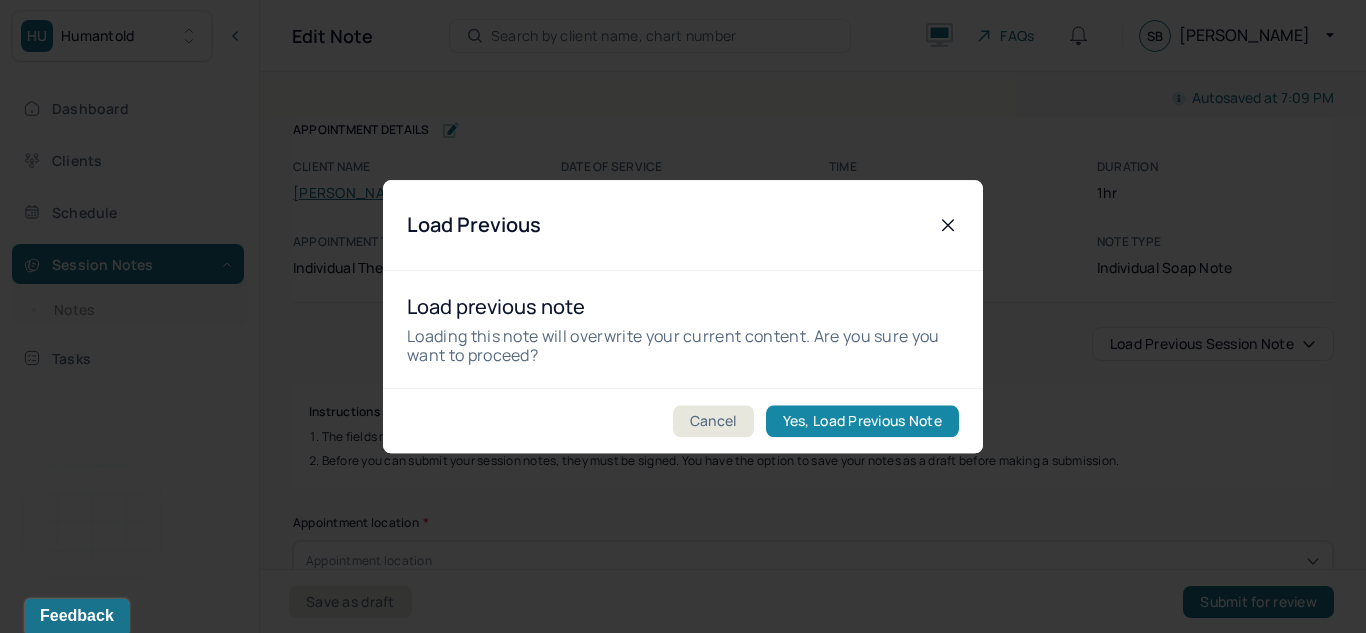 click on "Yes, Load Previous Note" at bounding box center (862, 421) 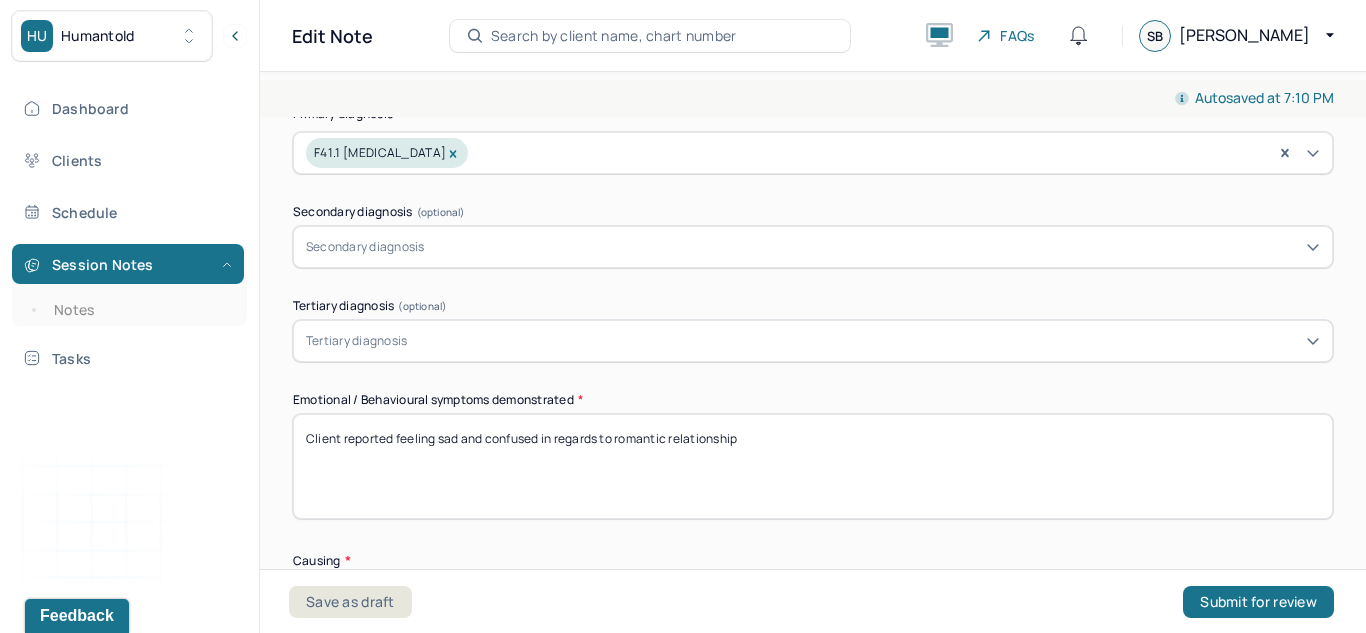 scroll, scrollTop: 793, scrollLeft: 0, axis: vertical 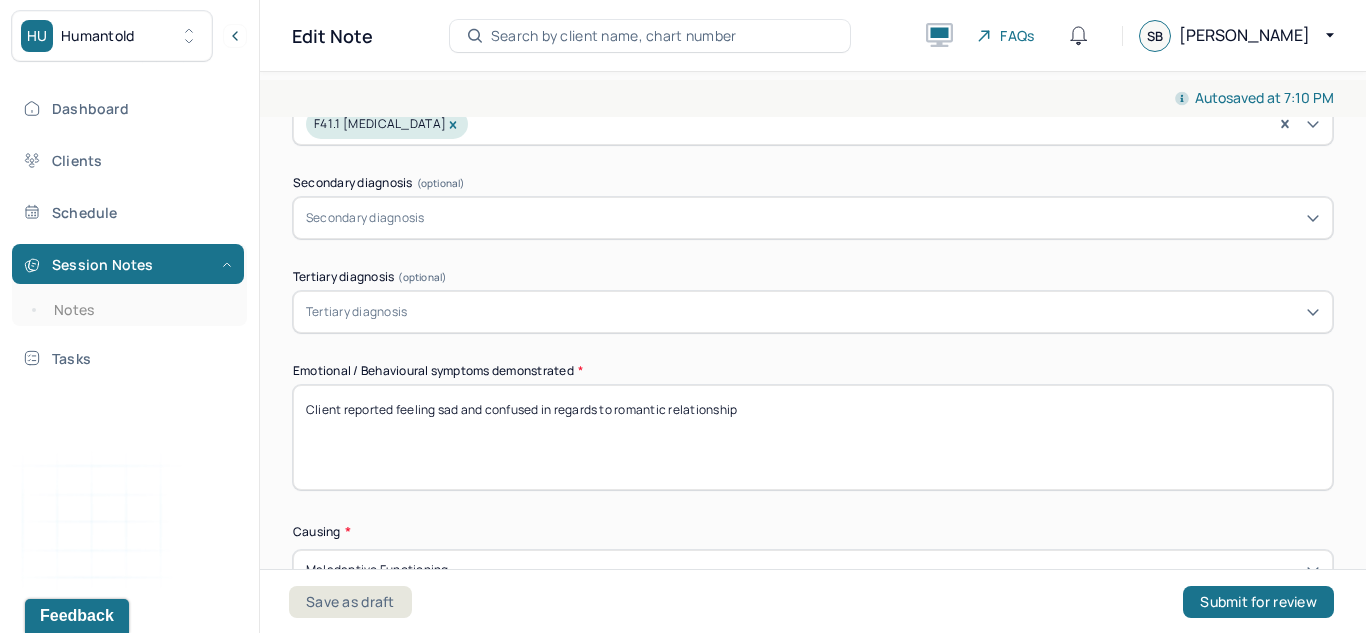 drag, startPoint x: 782, startPoint y: 423, endPoint x: 343, endPoint y: 421, distance: 439.00455 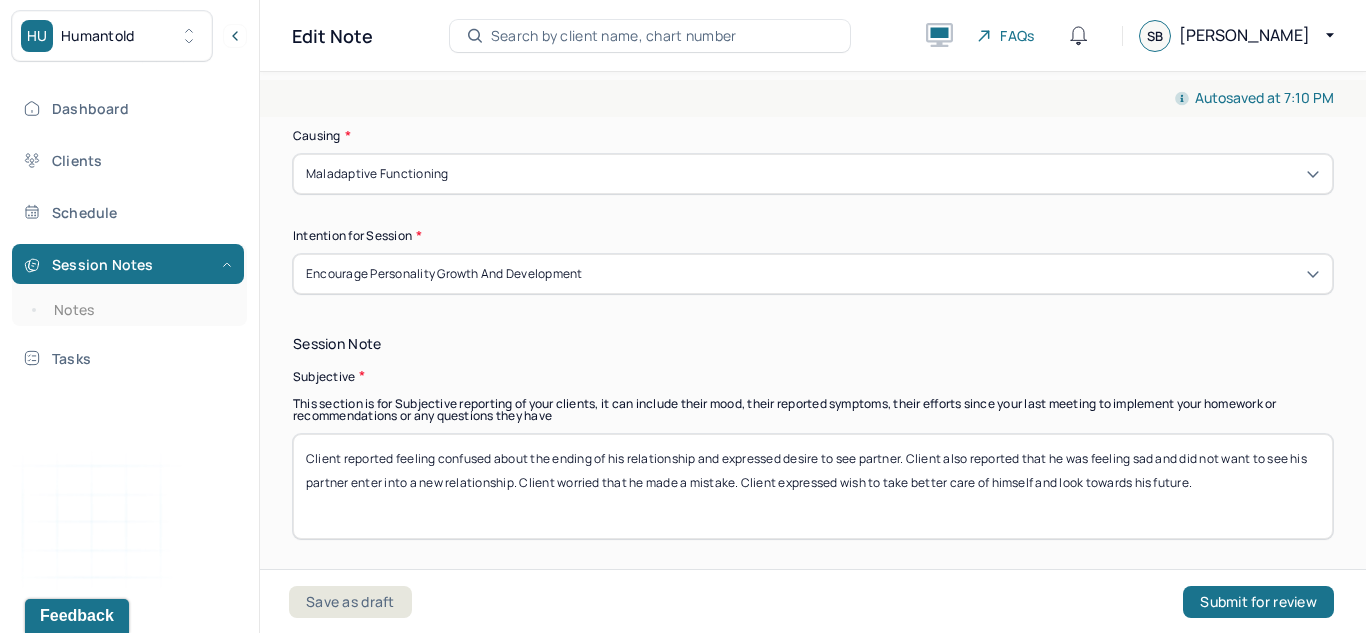 scroll, scrollTop: 1198, scrollLeft: 0, axis: vertical 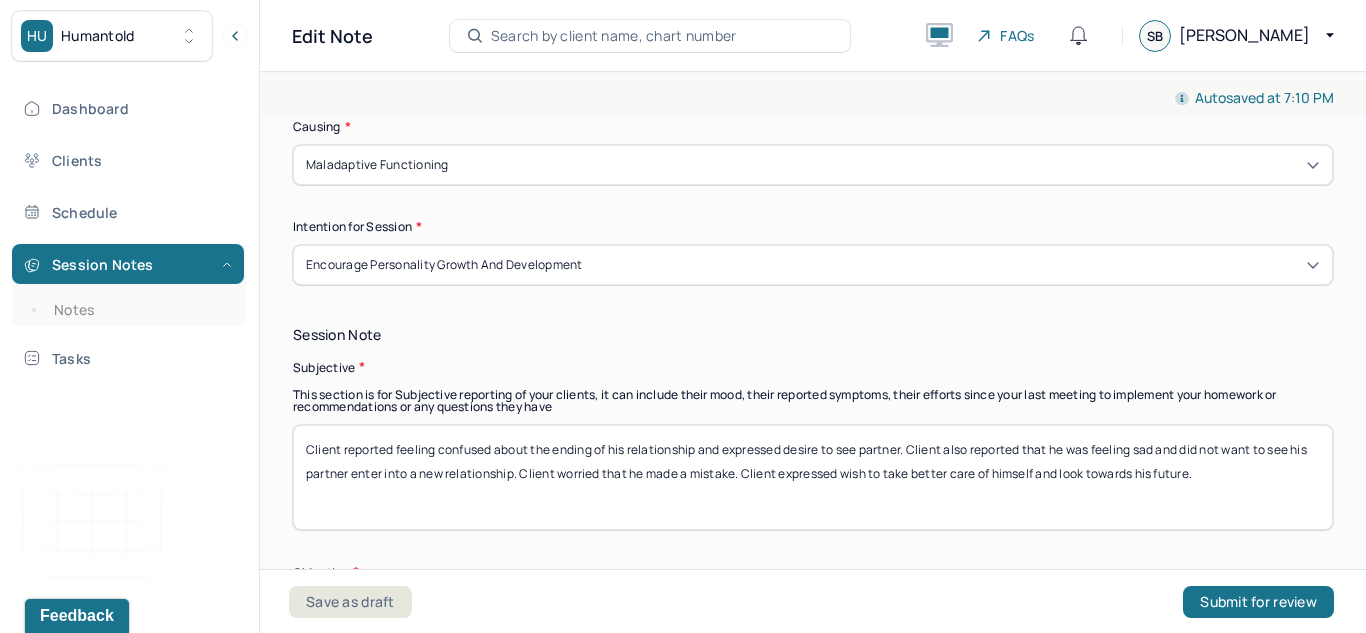 type on "Client continues to report mixed feelings regarding relationship" 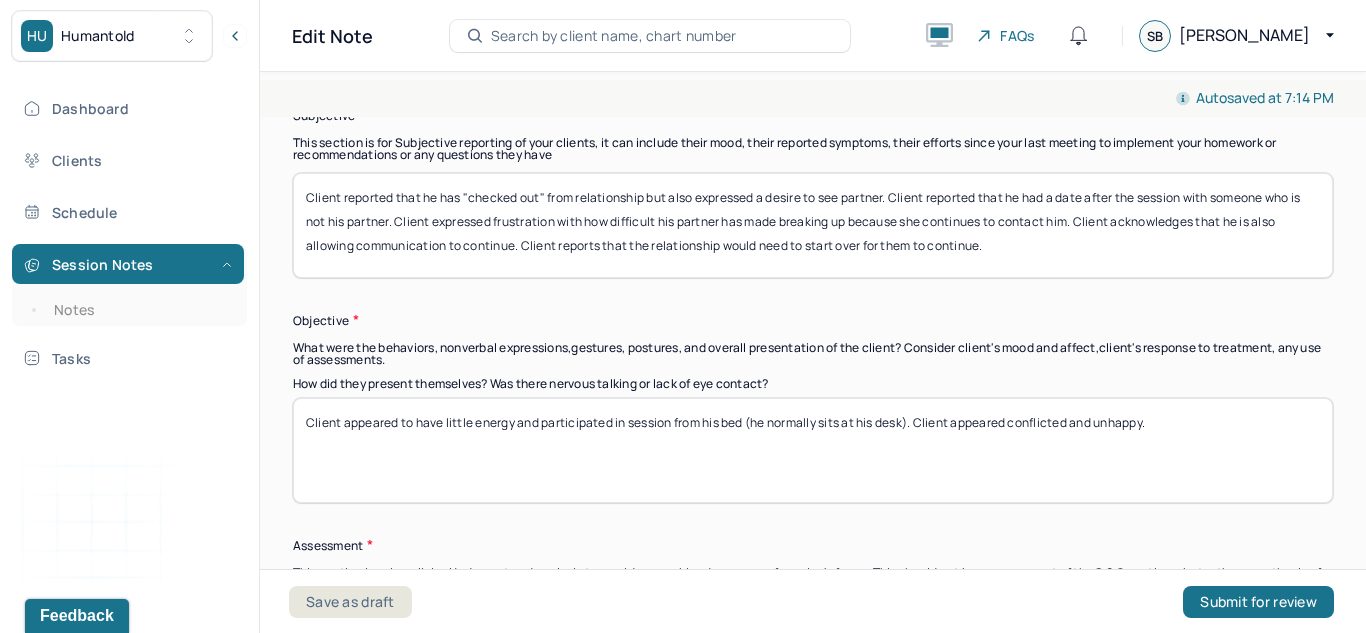 scroll, scrollTop: 1595, scrollLeft: 0, axis: vertical 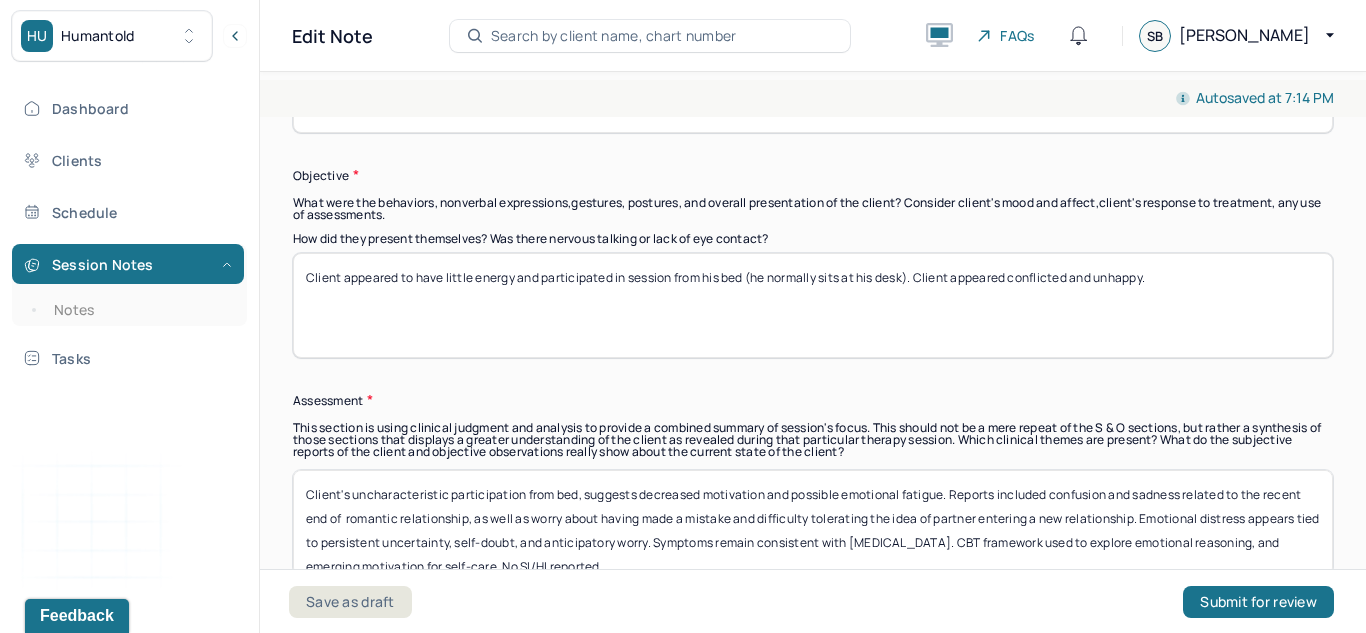 type on "Client reported that he has "checked out" from relationship but also expressed a desire to see partner. Client reported that he had a date after the session with someone who is not his partner. Client expressed frustration with how difficult his partner has made breaking up because she continues to contact him. Client acknowledges that he is also allowing communication to continue. Client reports that the relationship would need to start over for them to continue." 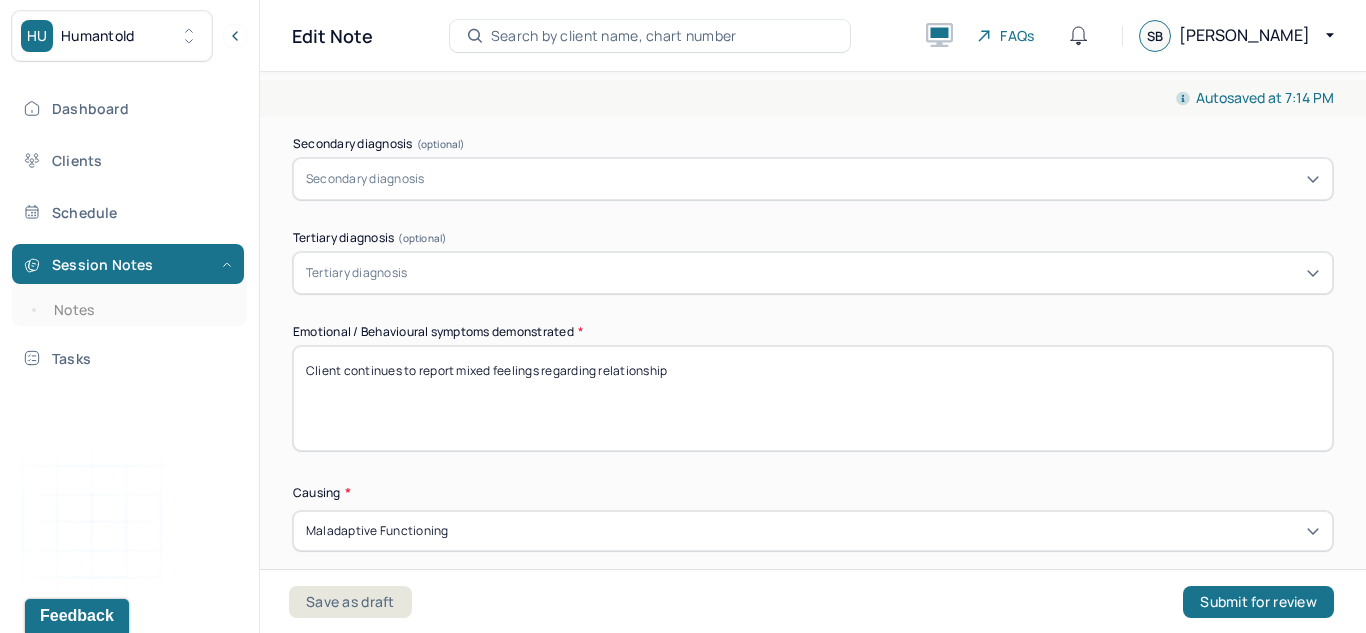 scroll, scrollTop: 812, scrollLeft: 0, axis: vertical 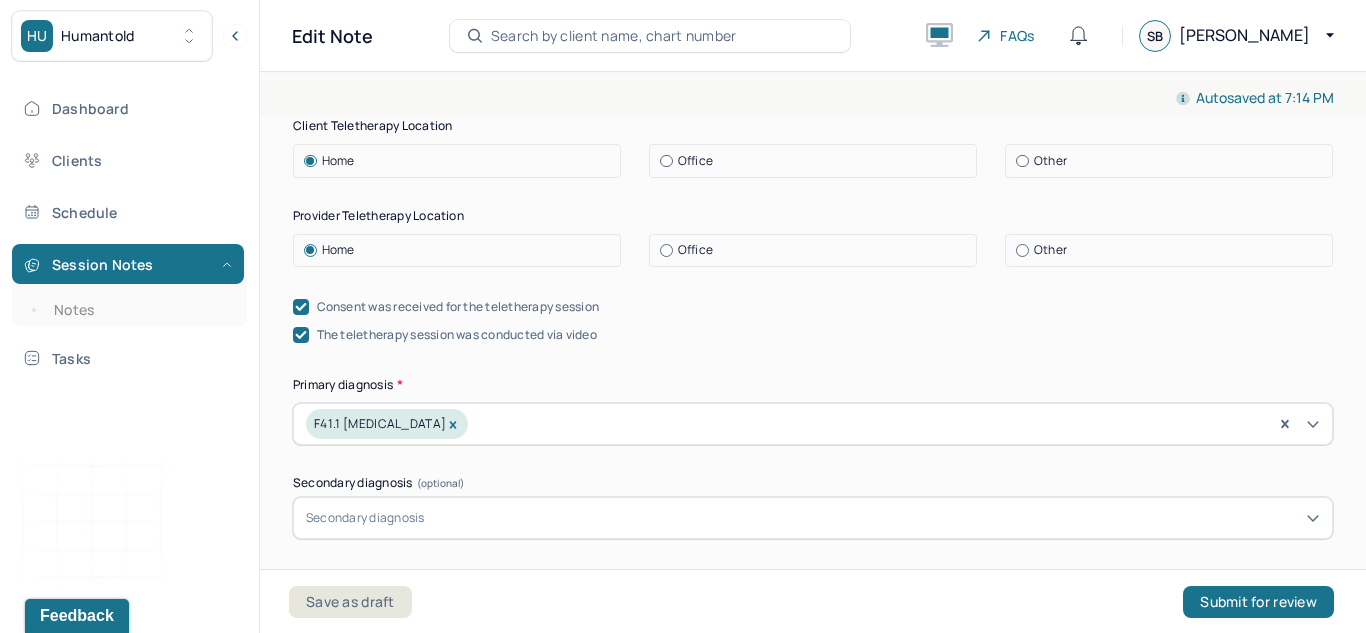 click on "Other" at bounding box center (1050, 161) 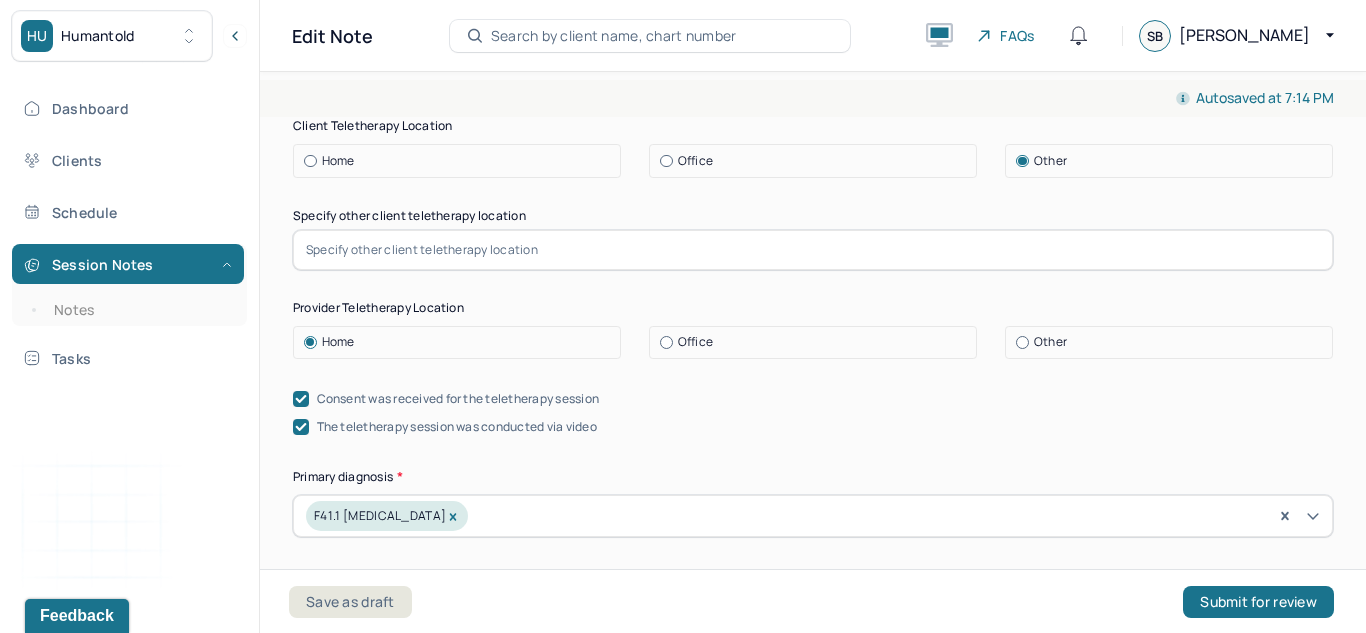 click at bounding box center [813, 250] 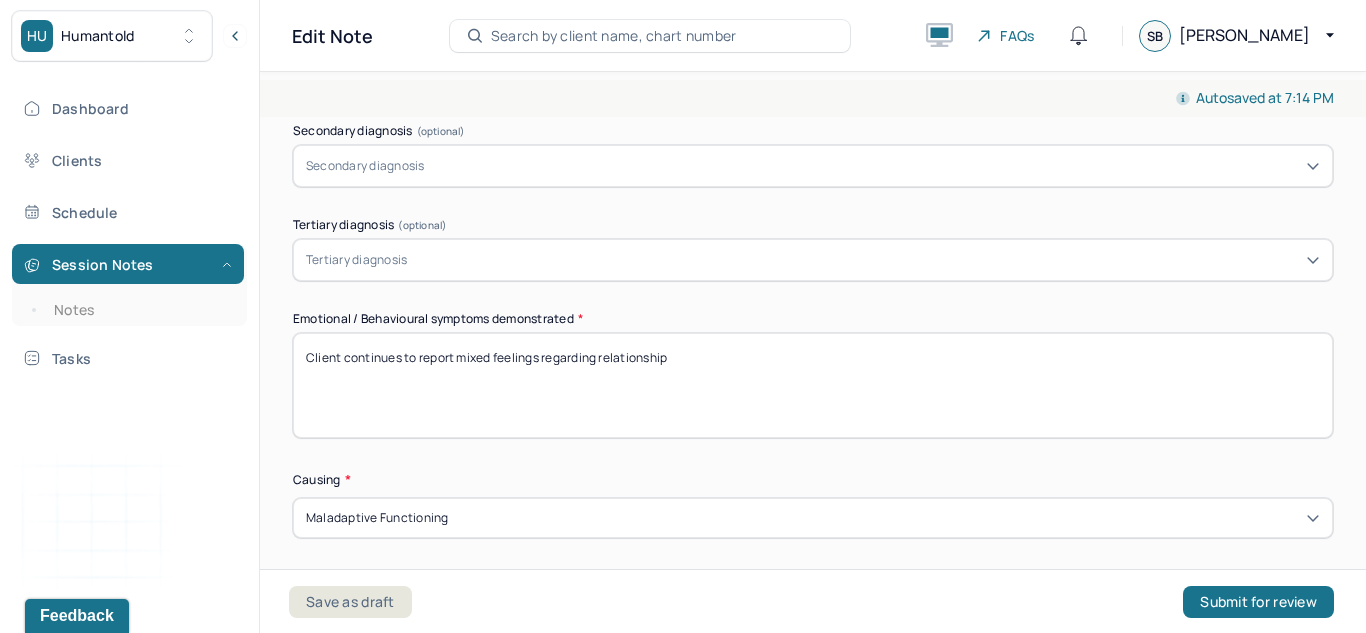 scroll, scrollTop: 977, scrollLeft: 0, axis: vertical 